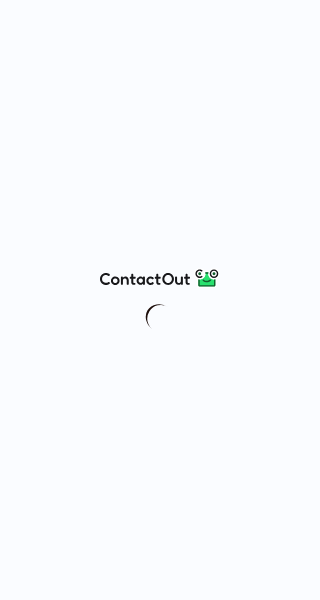 scroll, scrollTop: 0, scrollLeft: 0, axis: both 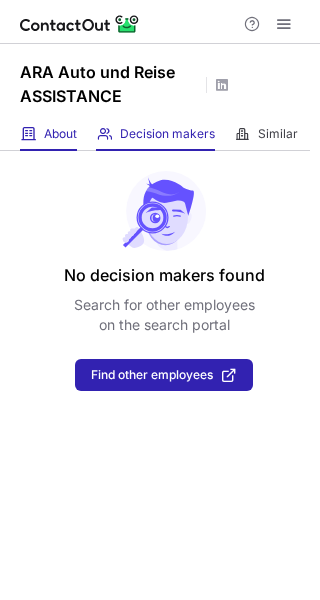 click on "About About Company" at bounding box center [48, 134] 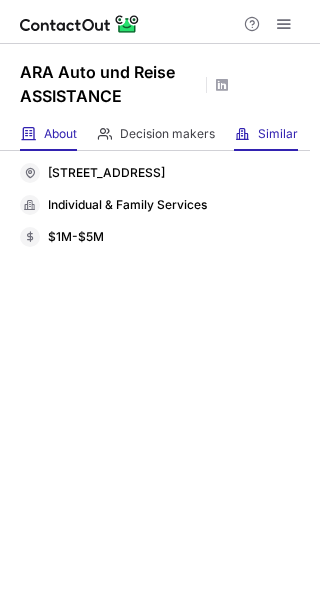click on "Similar Similar Companies" at bounding box center [266, 134] 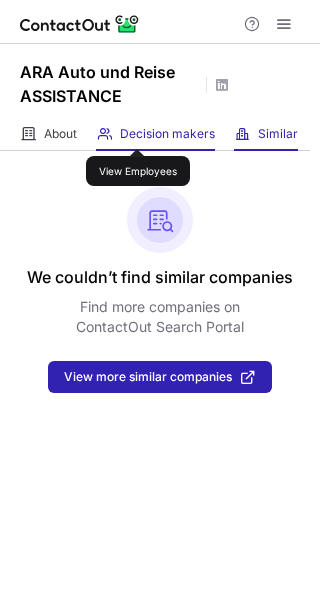 click on "Decision makers" at bounding box center [167, 134] 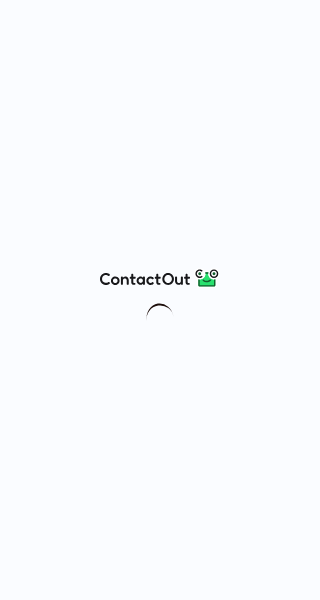 scroll, scrollTop: 0, scrollLeft: 0, axis: both 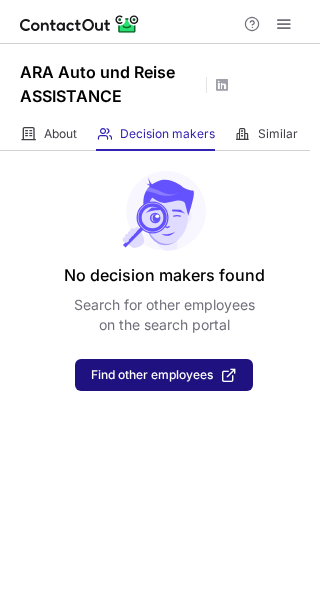 click on "Find other employees" at bounding box center [152, 375] 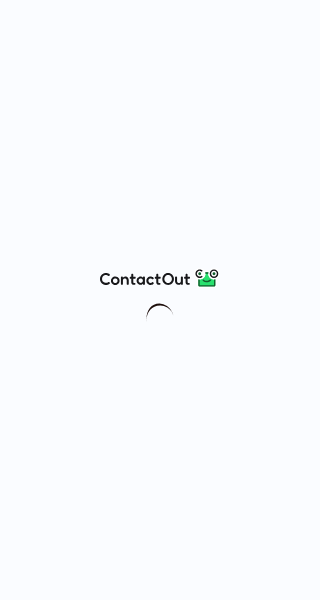 scroll, scrollTop: 0, scrollLeft: 0, axis: both 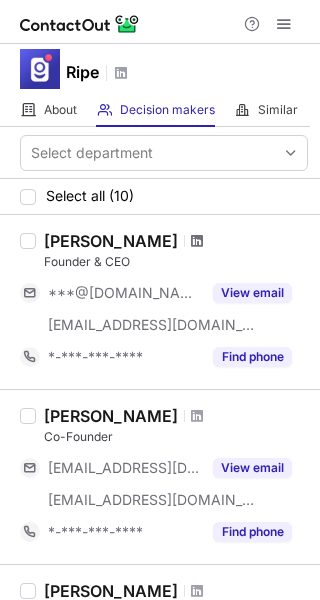 click at bounding box center [197, 241] 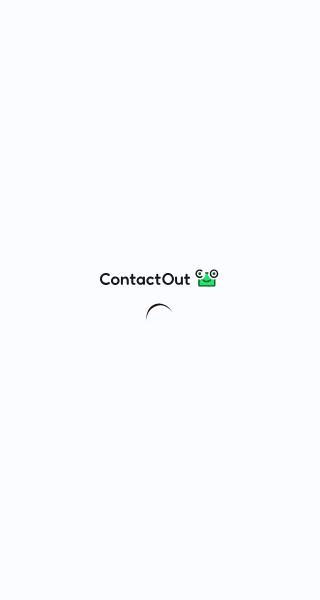 scroll, scrollTop: 0, scrollLeft: 0, axis: both 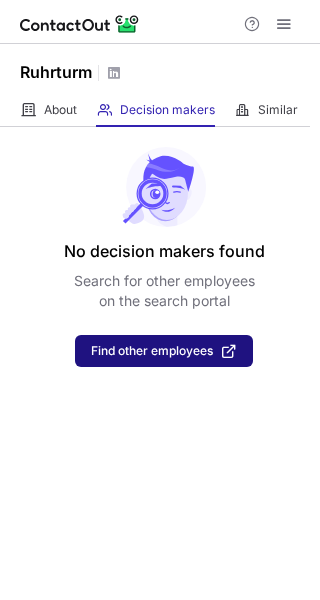 click on "Find other employees" at bounding box center [152, 351] 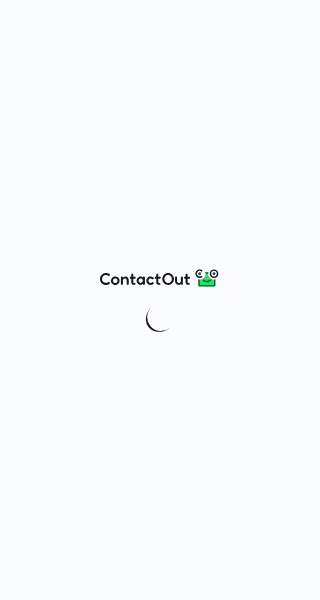 scroll, scrollTop: 0, scrollLeft: 0, axis: both 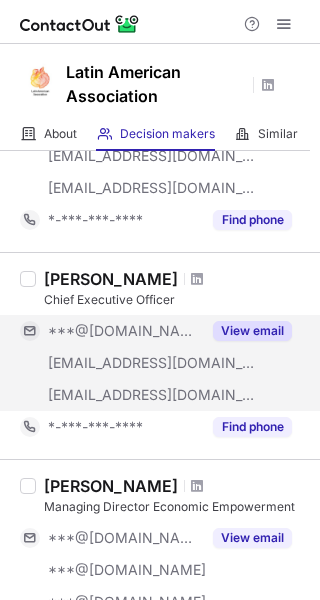click on "View email" at bounding box center [252, 331] 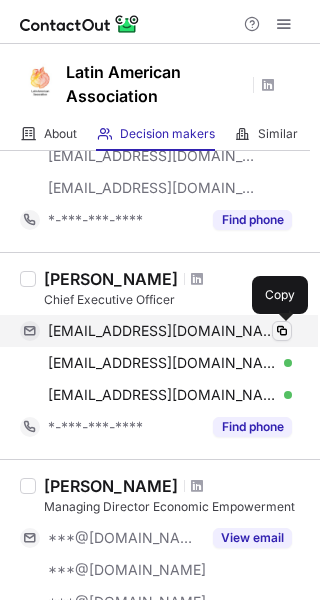click at bounding box center (282, 331) 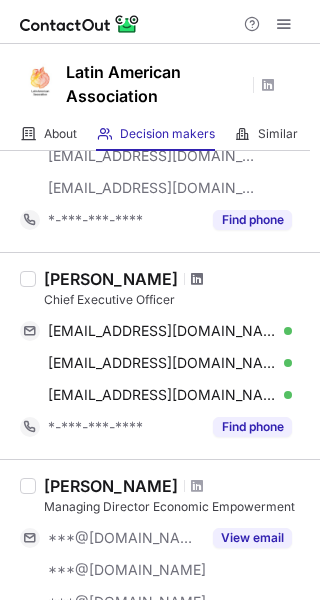 click at bounding box center [197, 279] 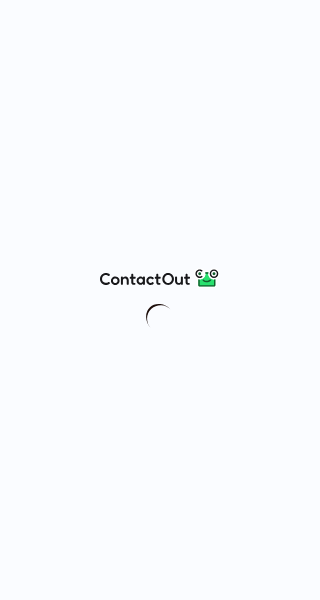 scroll, scrollTop: 0, scrollLeft: 0, axis: both 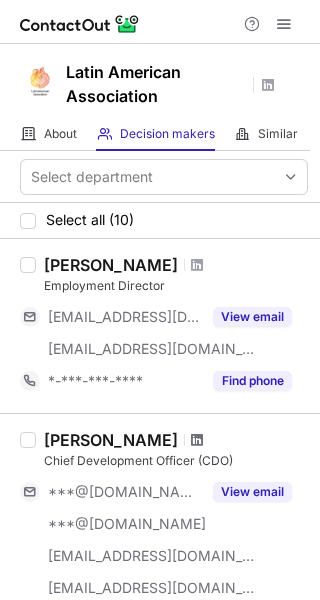 click at bounding box center [197, 440] 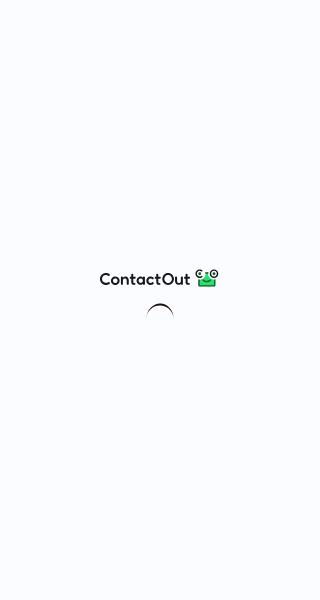 scroll, scrollTop: 0, scrollLeft: 0, axis: both 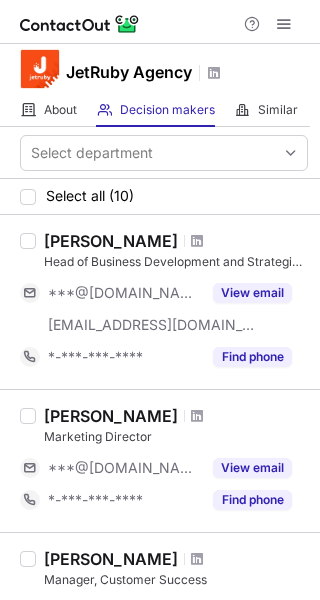 drag, startPoint x: 203, startPoint y: 239, endPoint x: 44, endPoint y: 243, distance: 159.05031 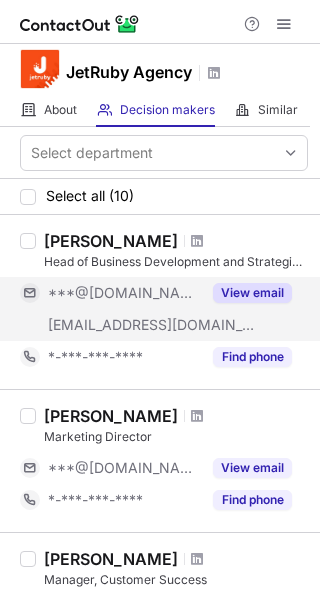 click on "View email" at bounding box center (252, 293) 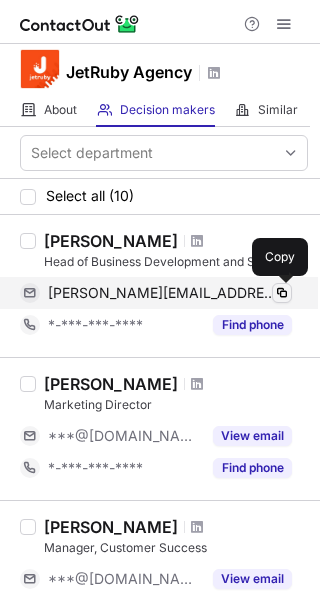 click at bounding box center (282, 293) 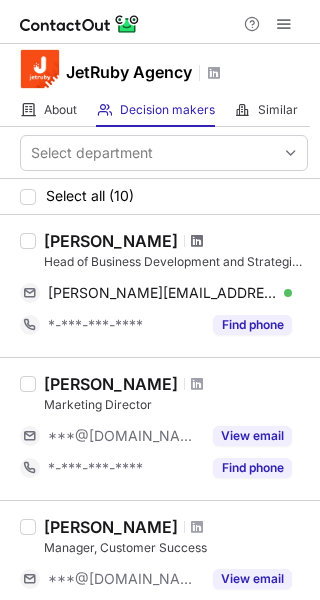 click at bounding box center [197, 241] 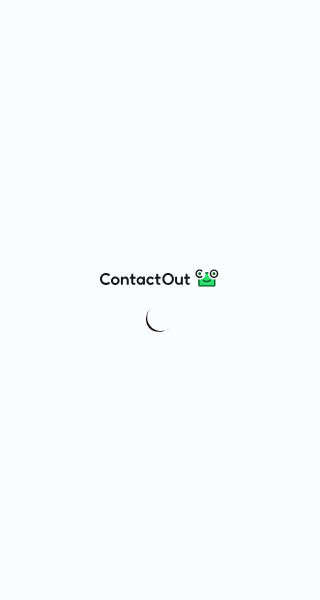 scroll, scrollTop: 0, scrollLeft: 0, axis: both 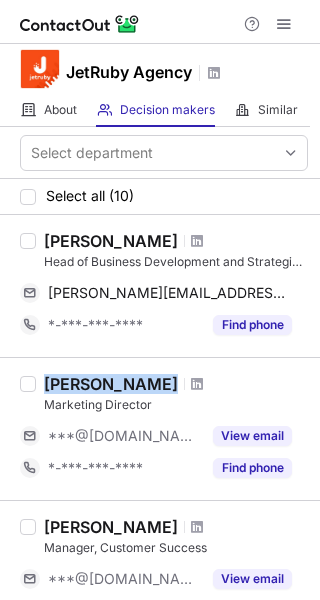 drag, startPoint x: 167, startPoint y: 381, endPoint x: 43, endPoint y: 381, distance: 124 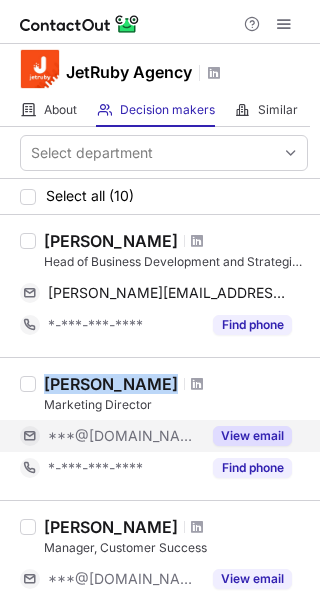 click on "View email" at bounding box center [252, 436] 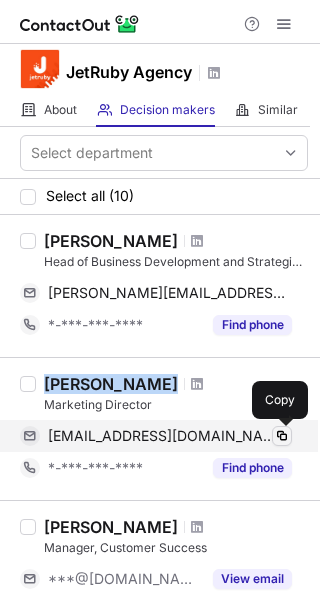click at bounding box center (282, 436) 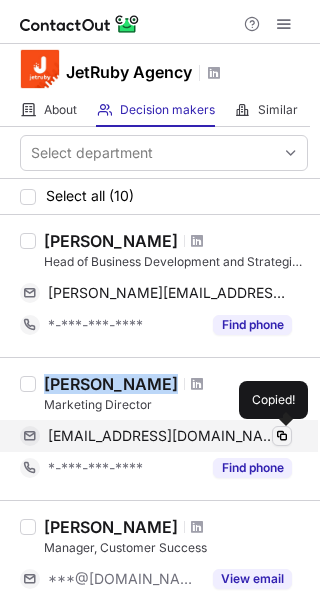 type 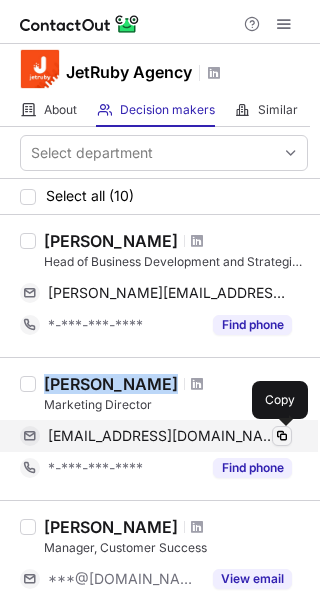 click at bounding box center [282, 436] 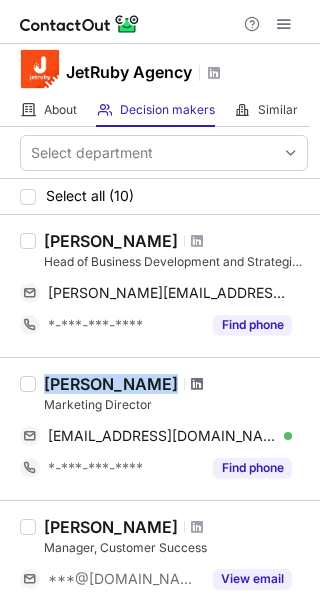 click at bounding box center (197, 384) 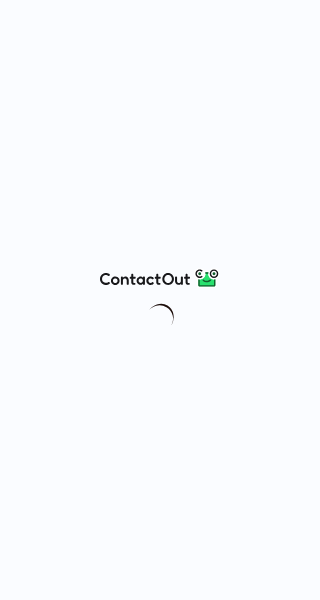 scroll, scrollTop: 0, scrollLeft: 0, axis: both 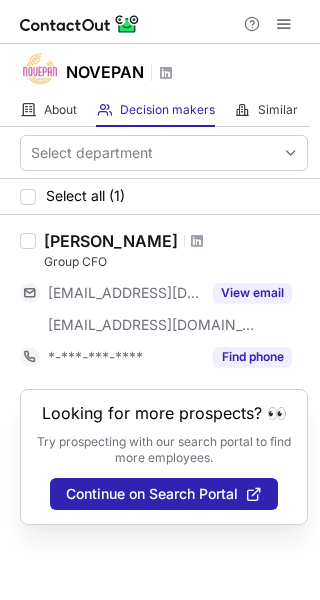 drag, startPoint x: 195, startPoint y: 238, endPoint x: 47, endPoint y: 251, distance: 148.56985 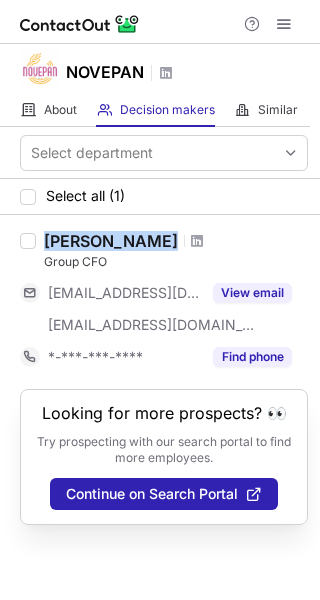 drag, startPoint x: 42, startPoint y: 240, endPoint x: 201, endPoint y: 231, distance: 159.25452 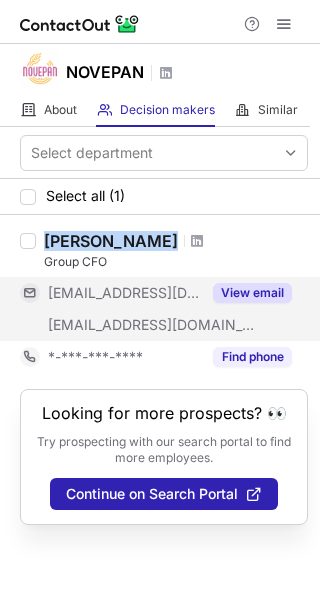 click on "View email" at bounding box center [252, 293] 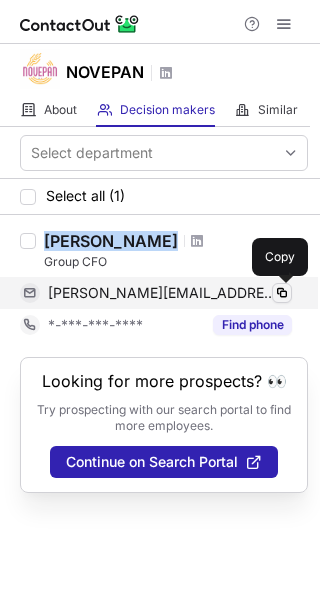 click at bounding box center (282, 293) 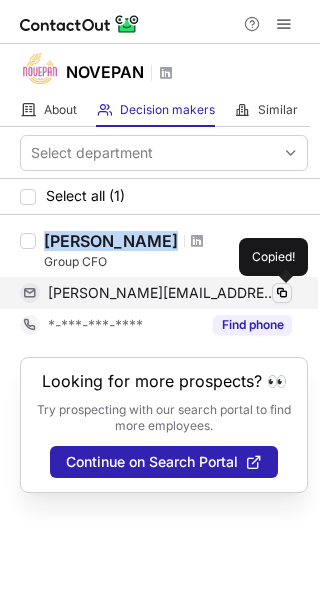 type 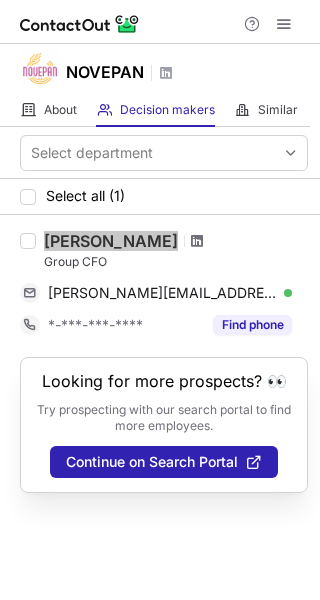 click at bounding box center [197, 241] 